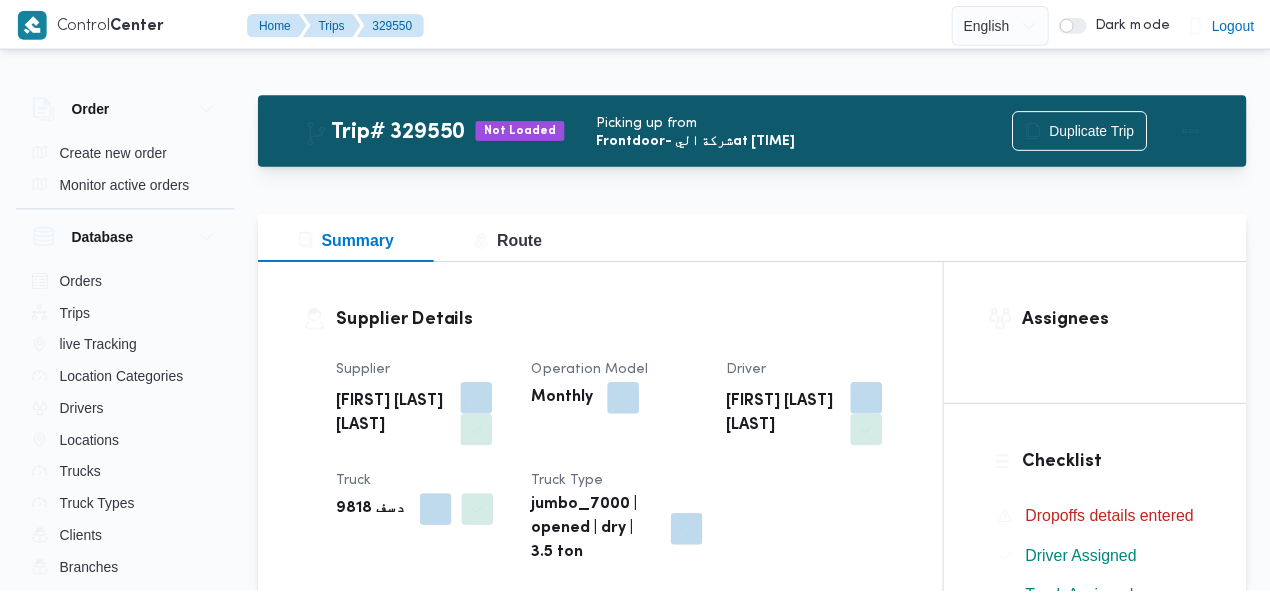 scroll, scrollTop: 0, scrollLeft: 0, axis: both 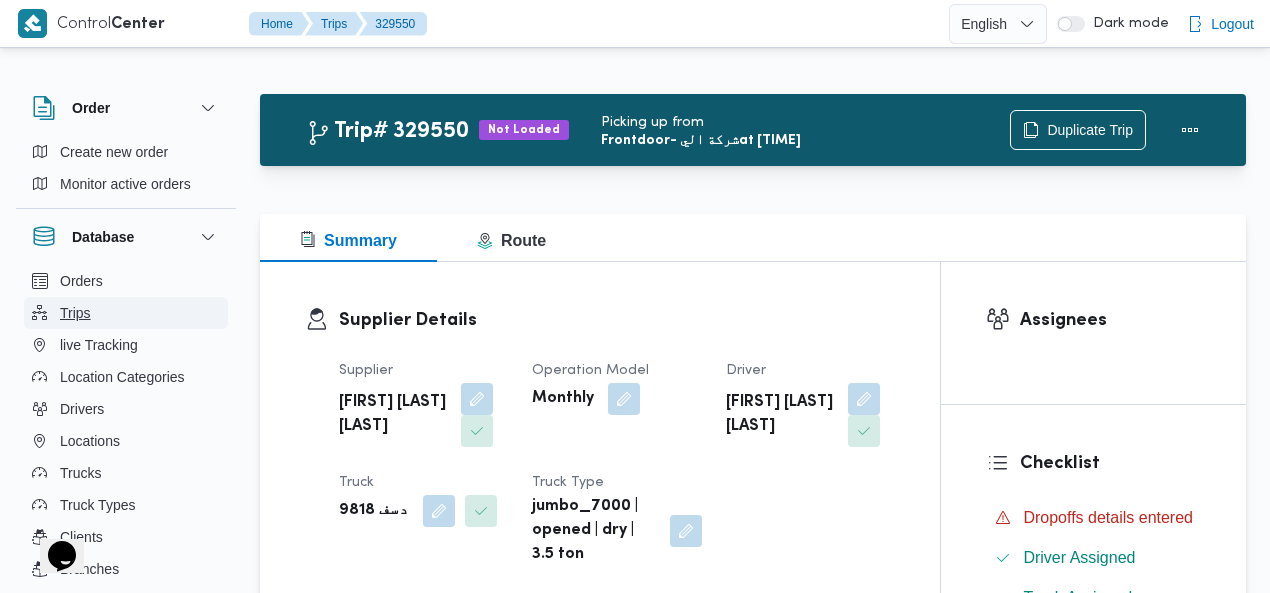 click on "Trips" at bounding box center (75, 313) 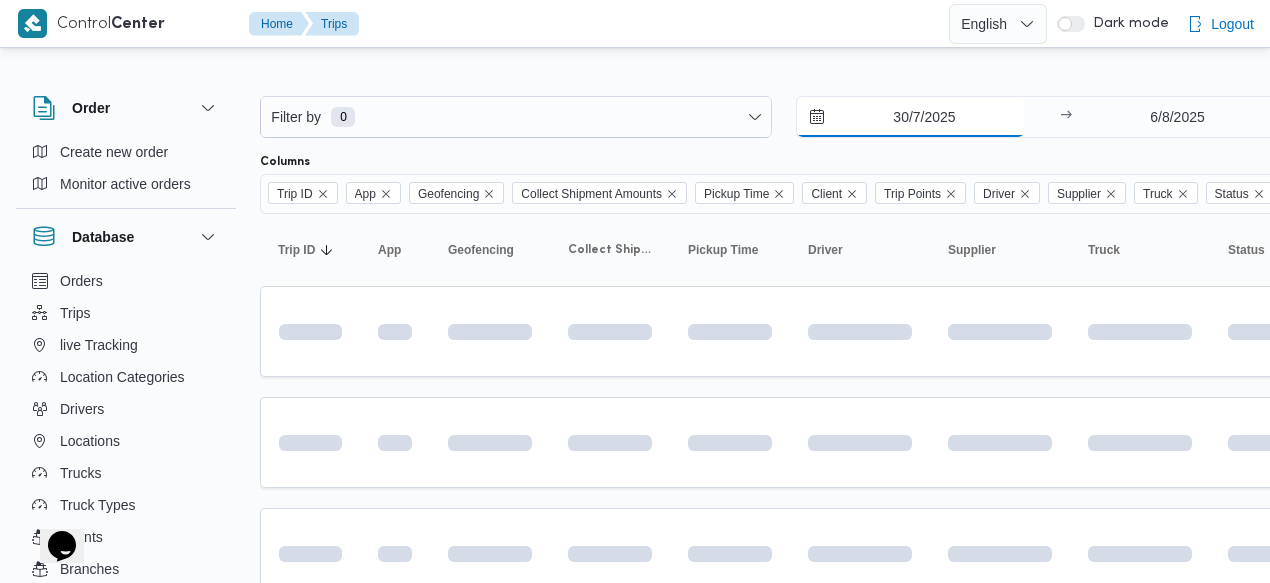 click on "30/7/2025" at bounding box center (910, 117) 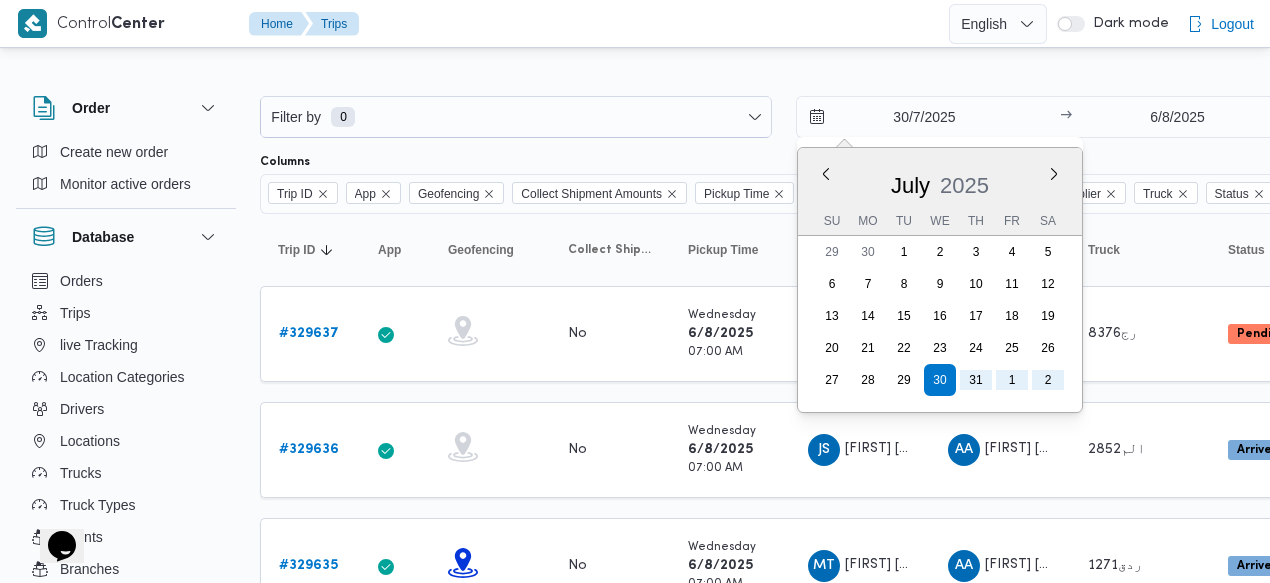 click on "July 2025" at bounding box center [940, 181] 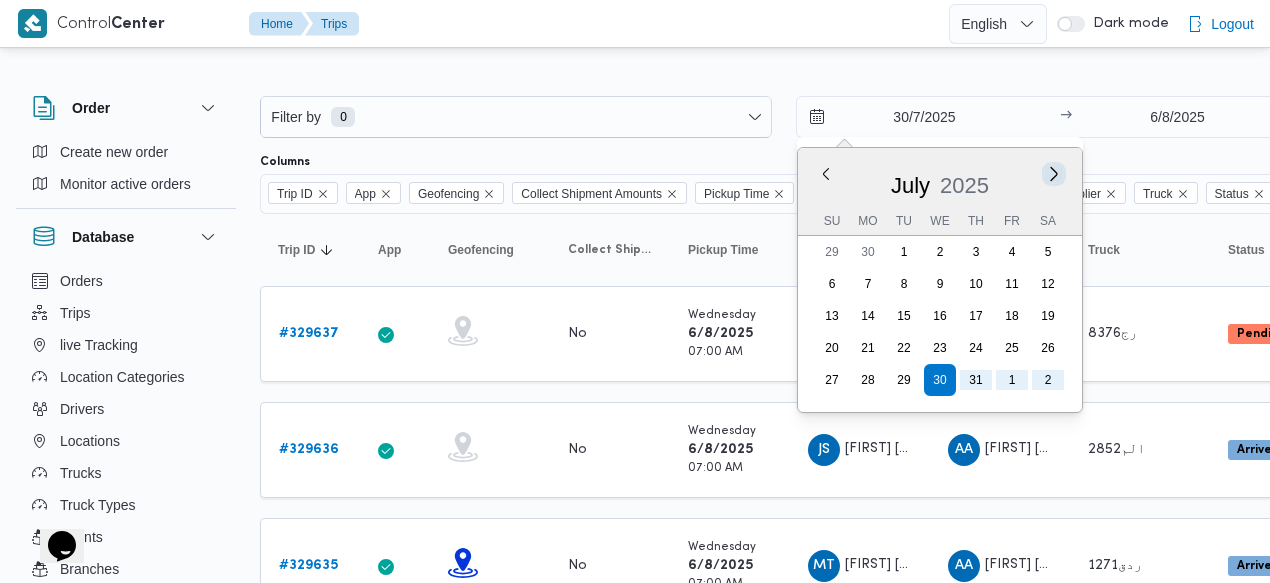 click on "Next month" at bounding box center (1053, 173) 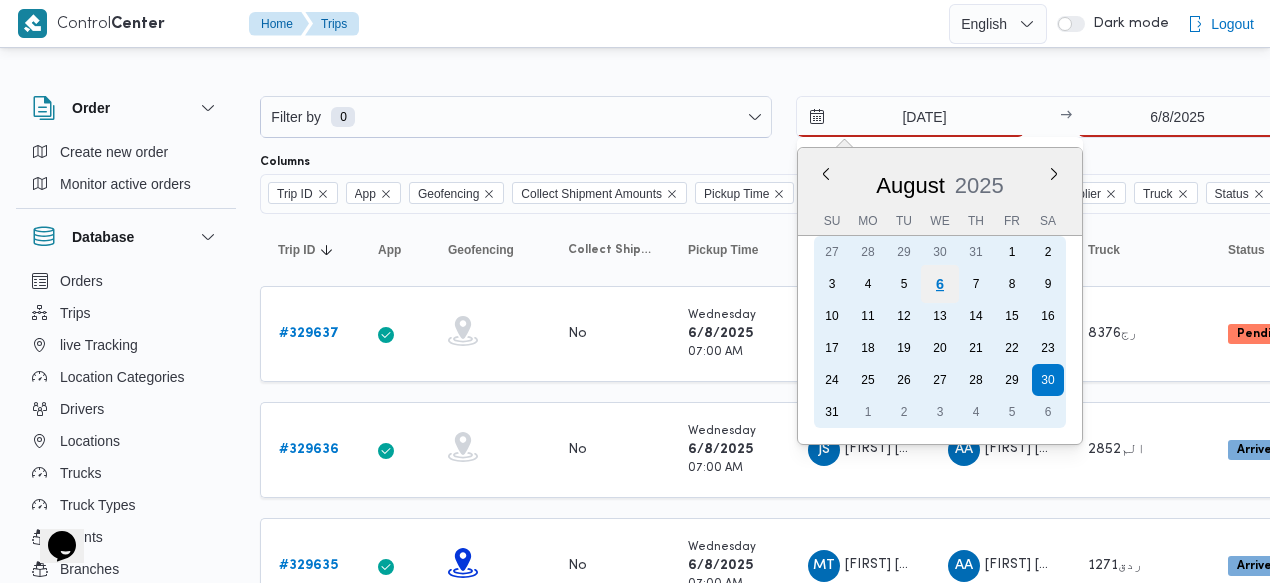 click on "6" at bounding box center [940, 284] 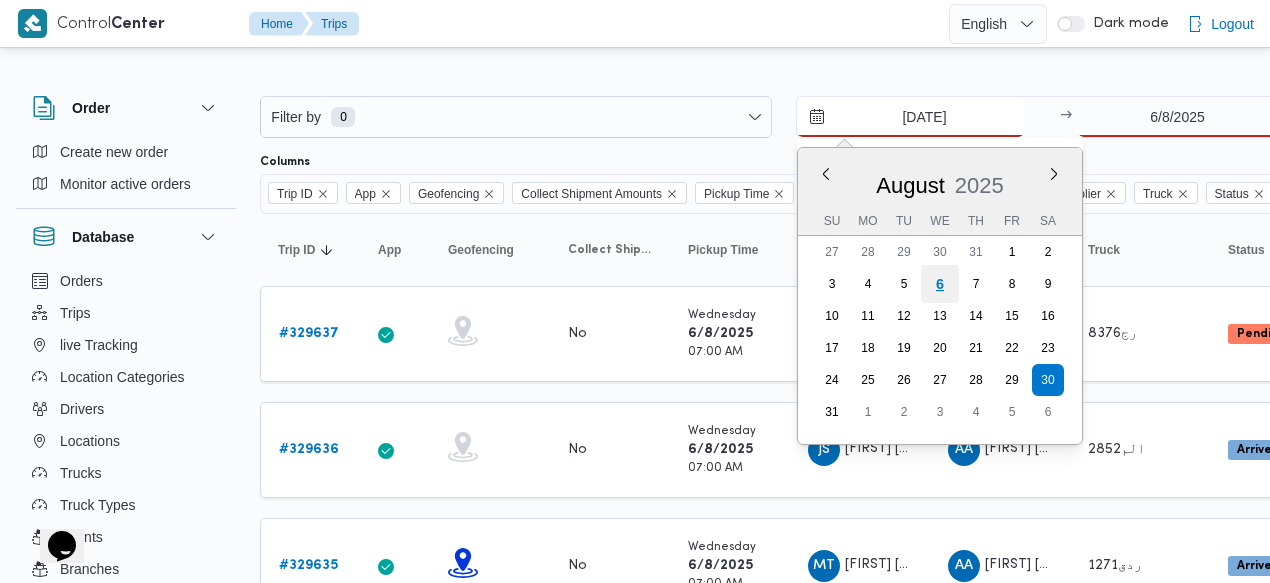 type on "6/8/2025" 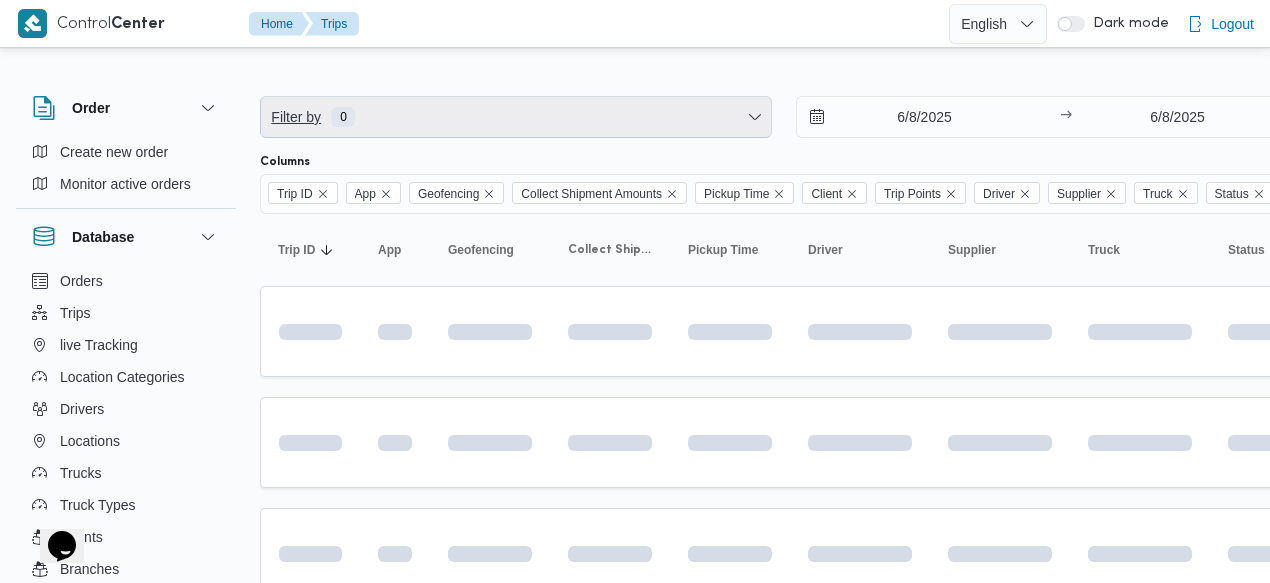 click on "Filter by 0" at bounding box center (516, 117) 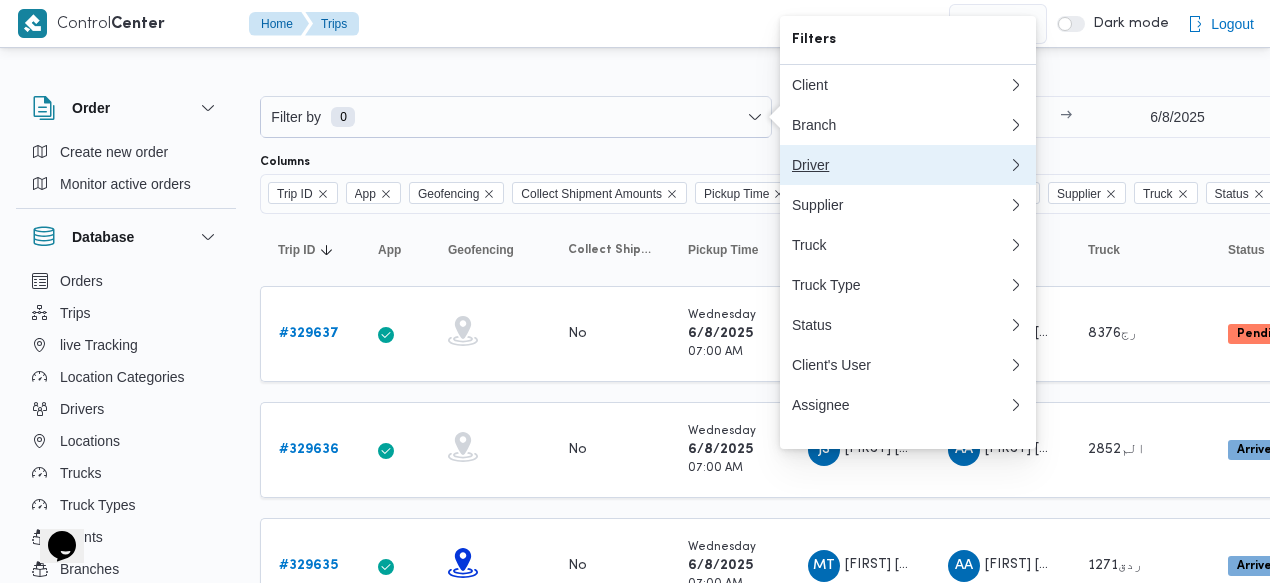 click on "Driver" at bounding box center (908, 165) 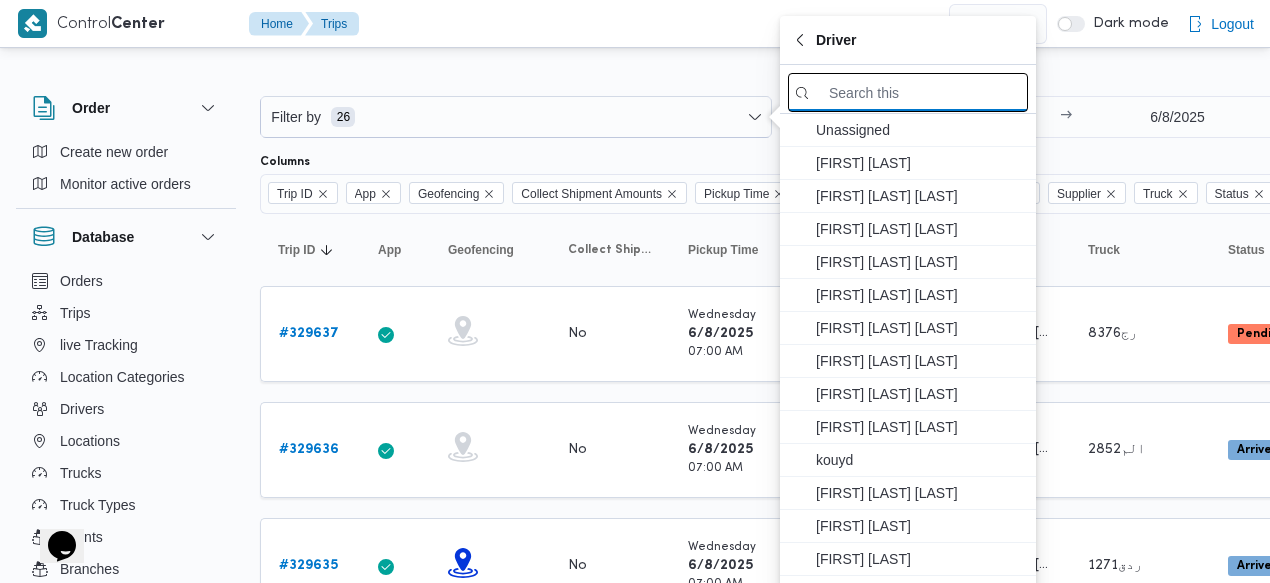 click at bounding box center (908, 92) 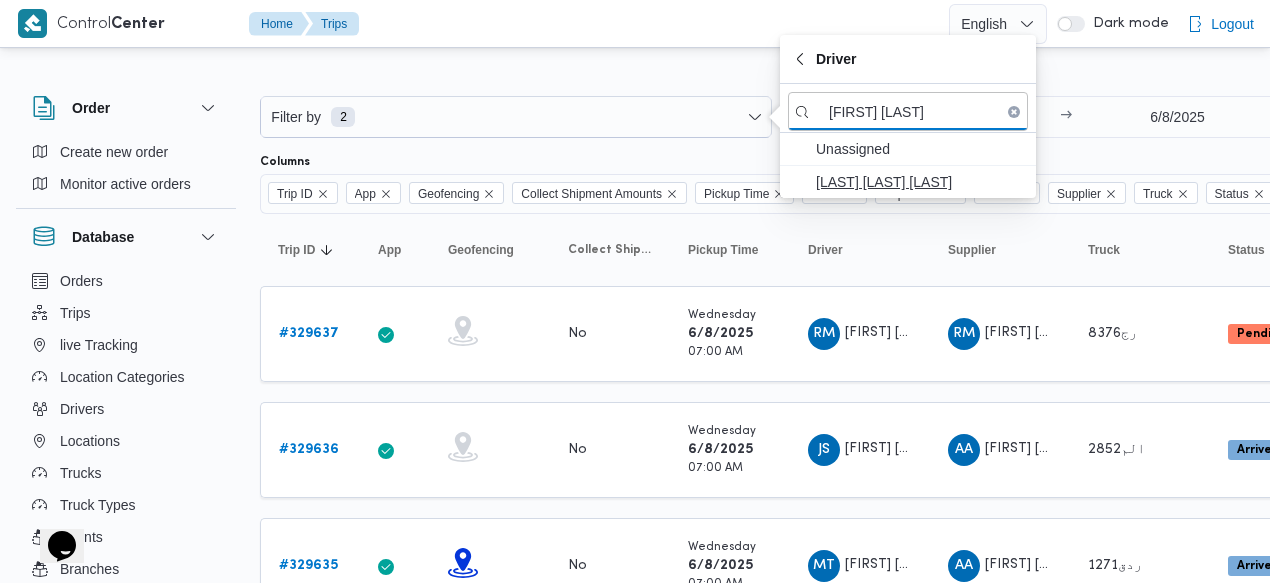 type on "[FIRST] [LAST]" 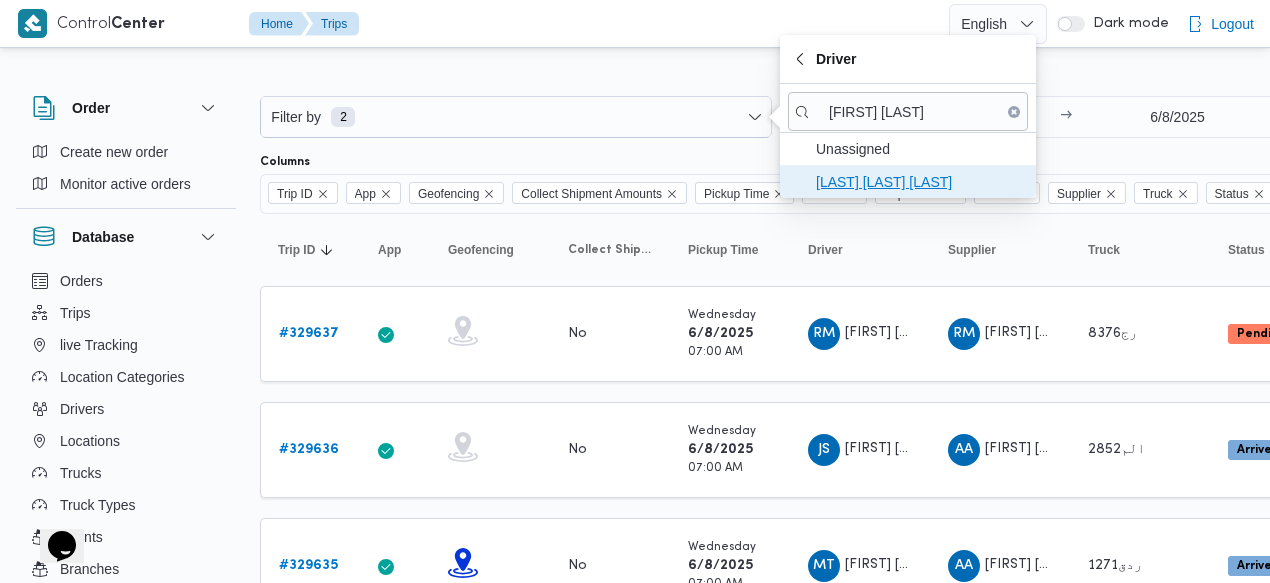 click on "[LAST] [LAST] [LAST]" at bounding box center (920, 182) 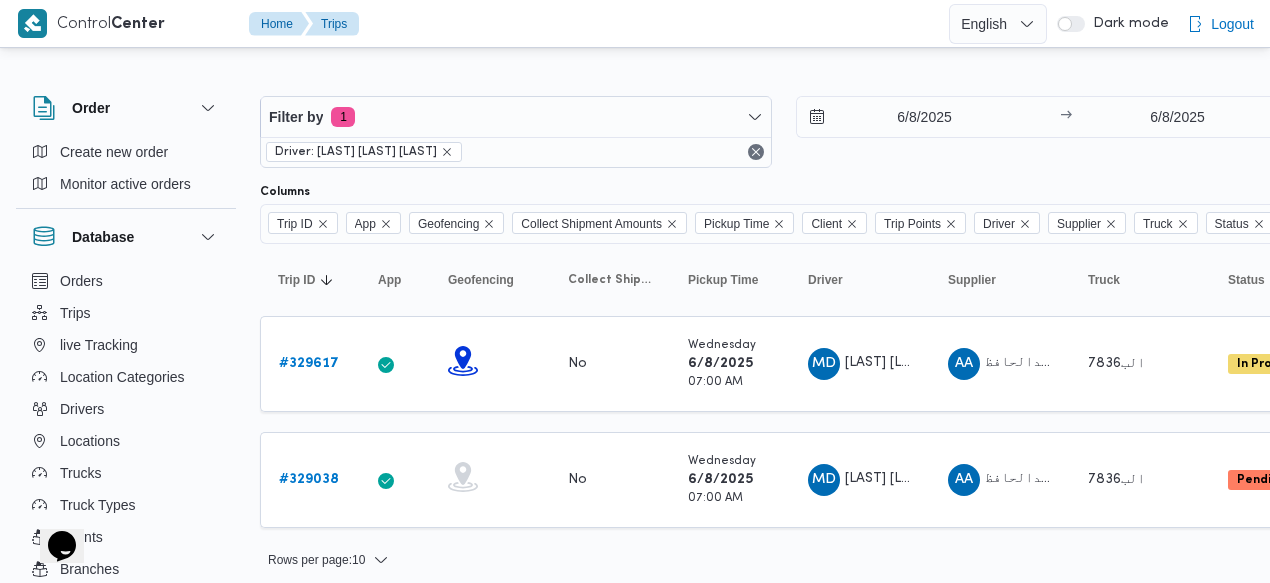 click at bounding box center (860, 80) 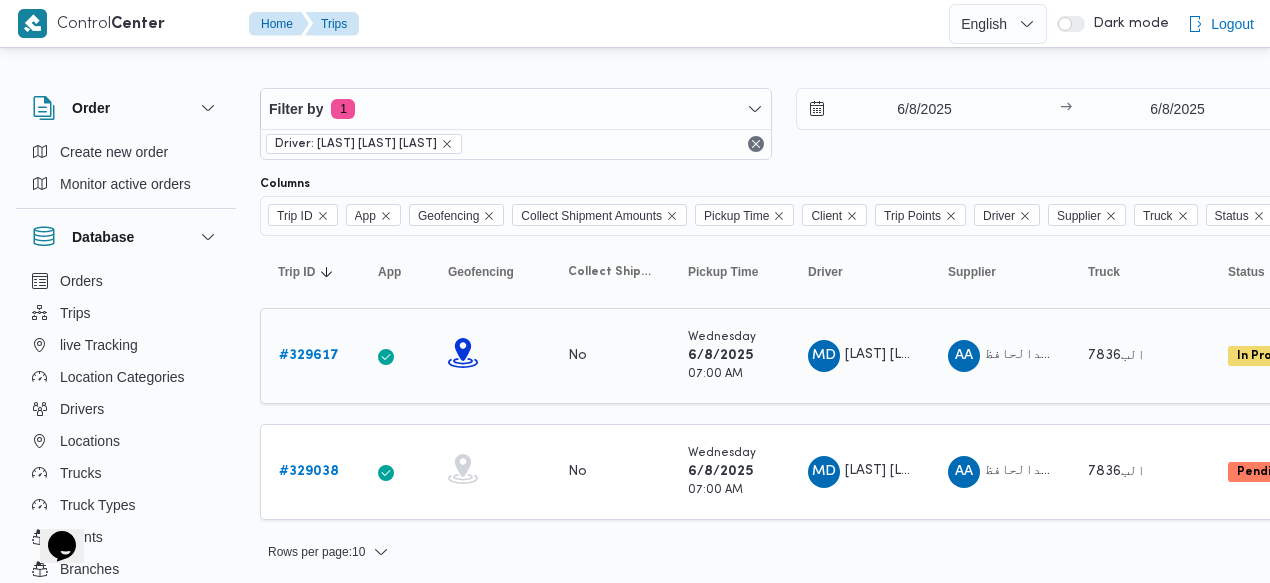 click on "# 329617" at bounding box center (309, 355) 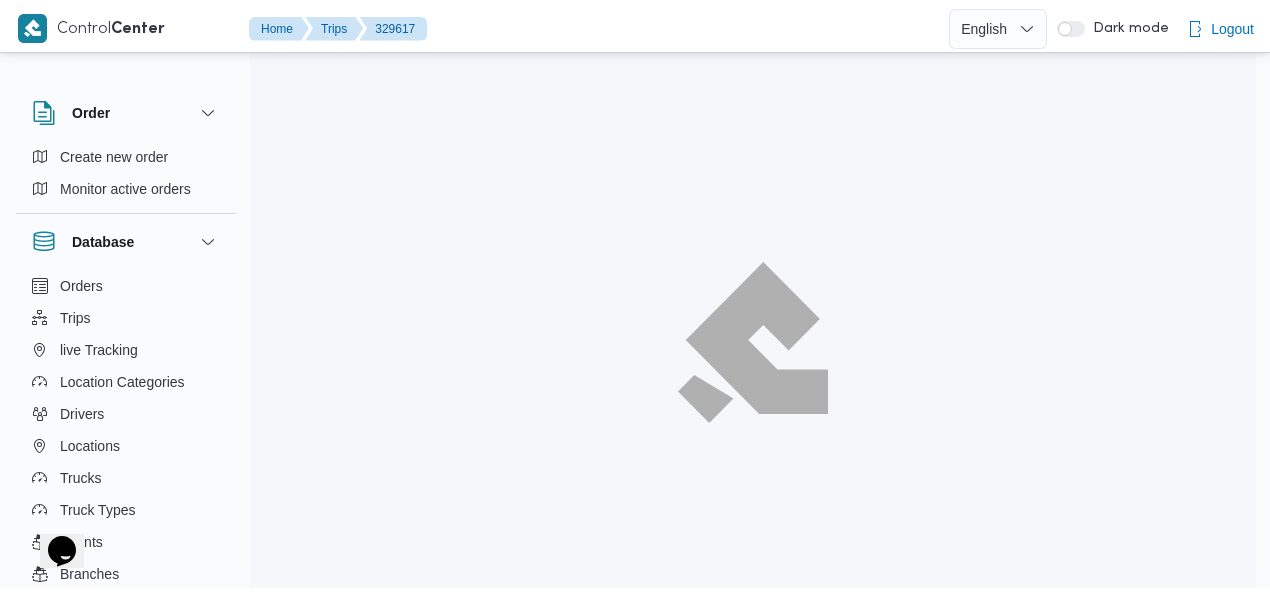 scroll, scrollTop: 0, scrollLeft: 0, axis: both 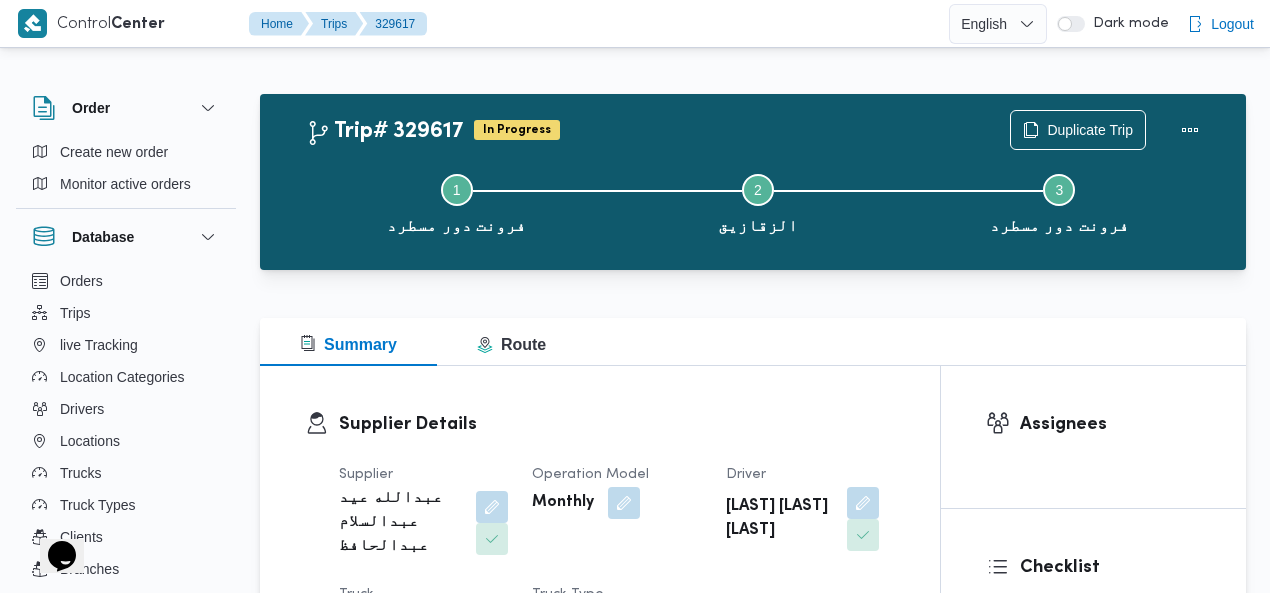 click on "Trip# [NUMBER] In Progress Duplicate Trip   Step 1 is incomplete 1 فرونت دور مسطرد Step 2 is incomplete 2 الزقازيق Step 3 is incomplete 3 فرونت دور مسطرد Summary Route Supplier Details Supplier [FIRST] [LAST] [LAST] Operation Model Monthly Driver [LAST] [LAST] [LAST] Truck الب 7836 Truck Type jumbo_7000 | closed | dry | 3.5 ton Trip Details Client Frontdoor Branch فرونت دور مسطرد Trip Type تجزئة Pickup date & time Wed, Aug 6, 2025 7:00 AM Source System App Version 3.8.6.production.driver-release (166) Returnable No Geofencing Yes Auto Ending Yes Collect Shipment Amounts No Contract Type Monthly Project Name frontdoor Google distance in KMs 0 KMs Distance Traveled 0 KMs Manual Distance N/A Trip Cost N/A Number of Helpers N/A Number of Scales N/A Number of Toll Station Gates N/A Pre Trip Distance 0.0 Pickup Details Arrived Pickup At Wed, Aug 6, 2025 8:45 AM Left Pickup At 53 minutes 0" at bounding box center [753, 1928] 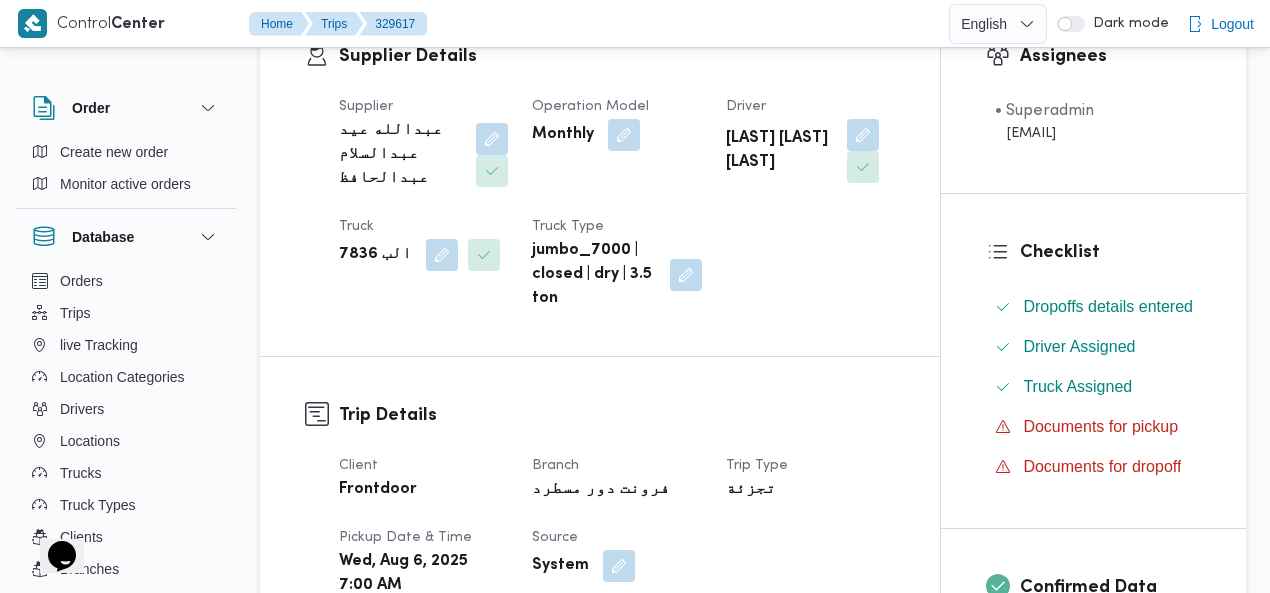 scroll, scrollTop: 0, scrollLeft: 0, axis: both 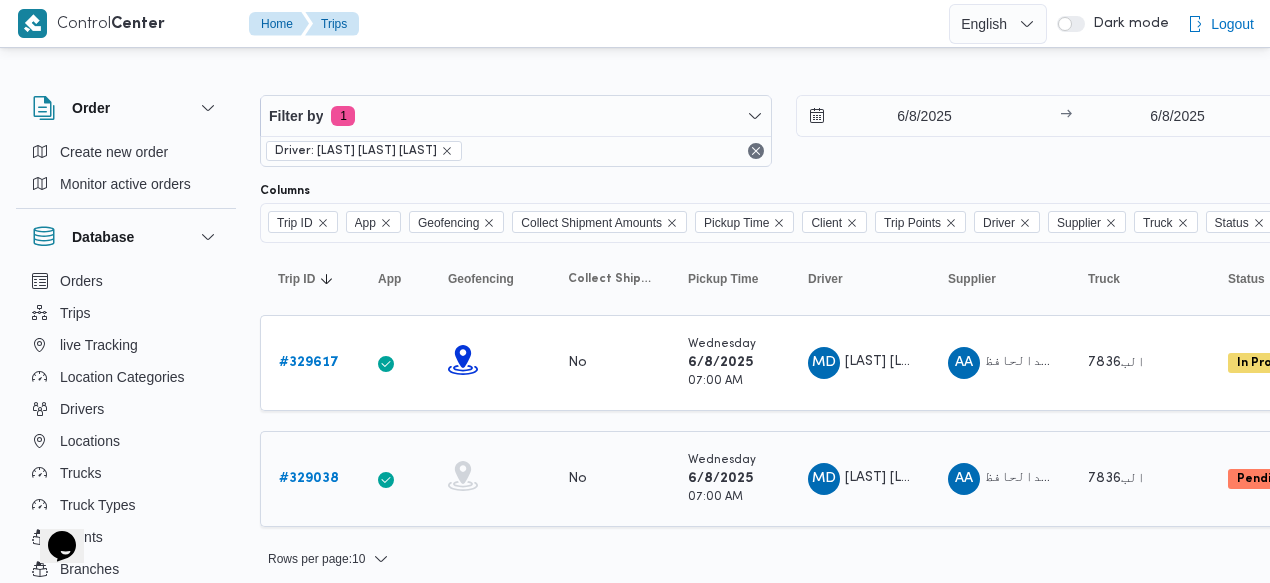 click on "# 329038" at bounding box center [309, 479] 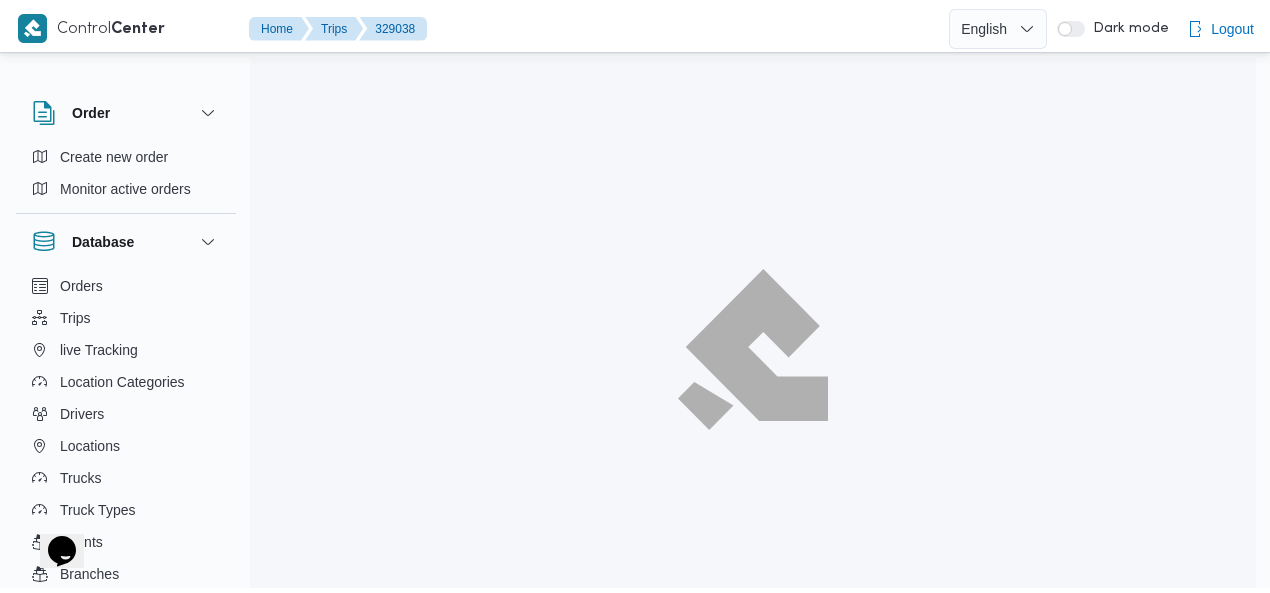 scroll, scrollTop: 0, scrollLeft: 0, axis: both 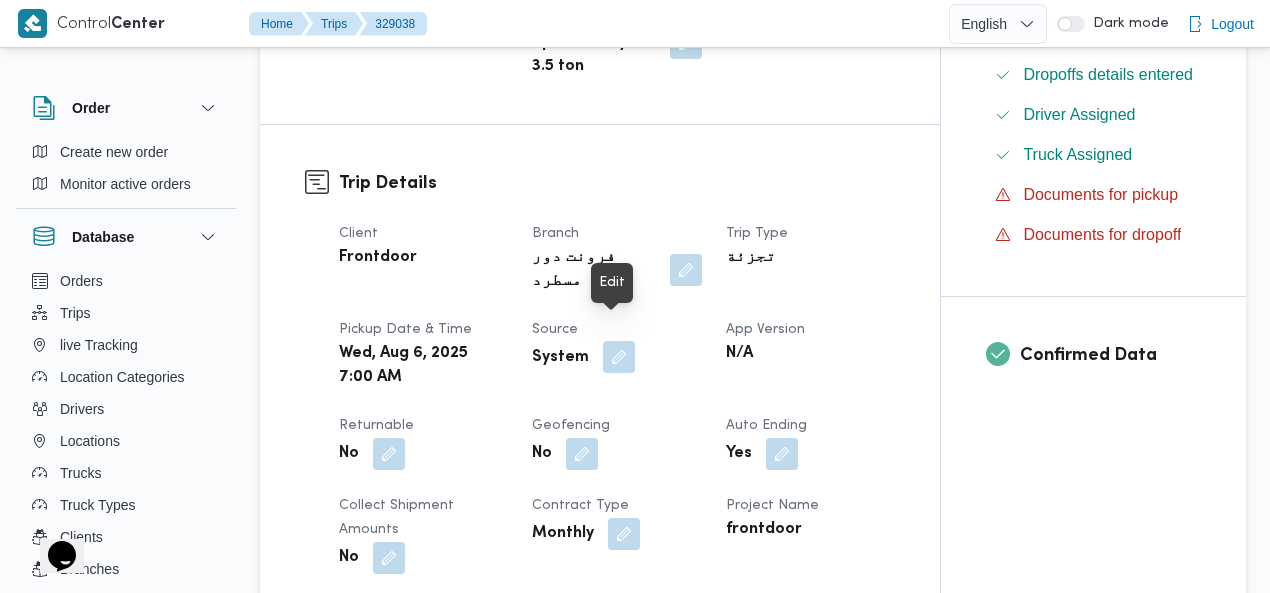 click at bounding box center [619, 357] 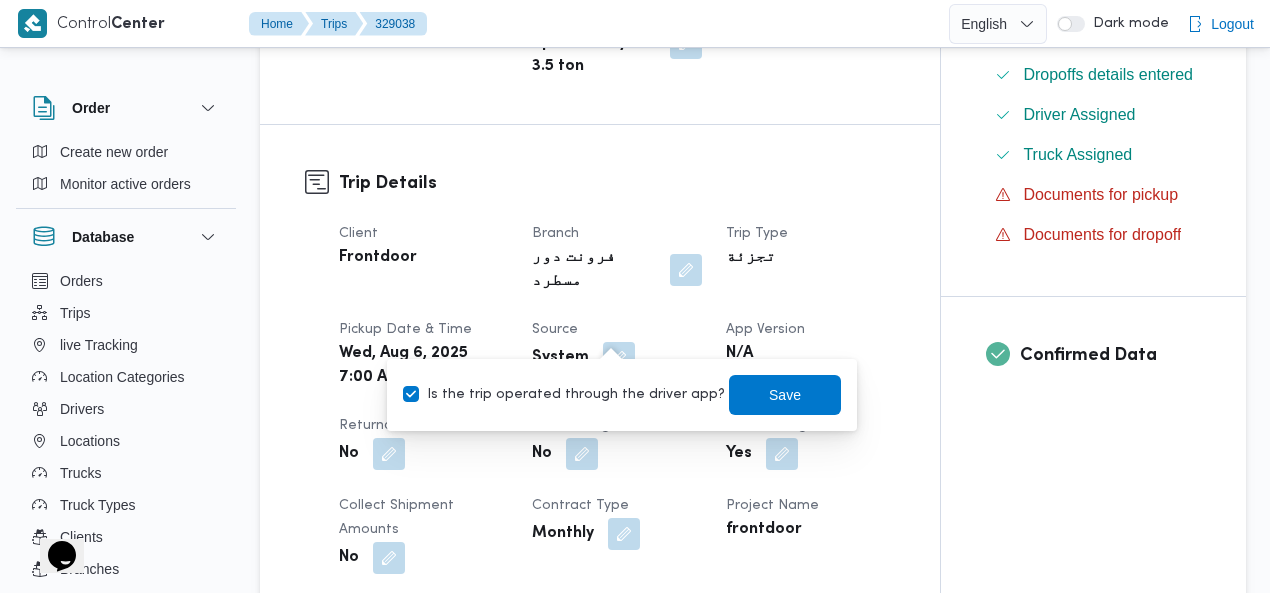 click on "Is the trip operated through the driver app?" at bounding box center [564, 395] 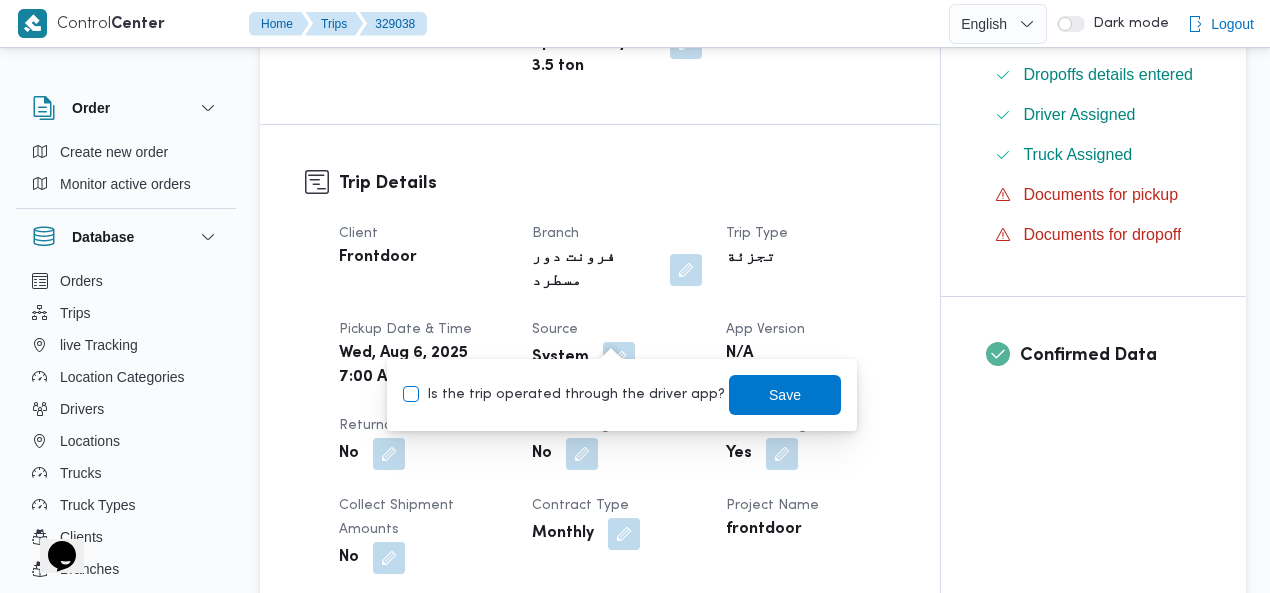 checkbox on "false" 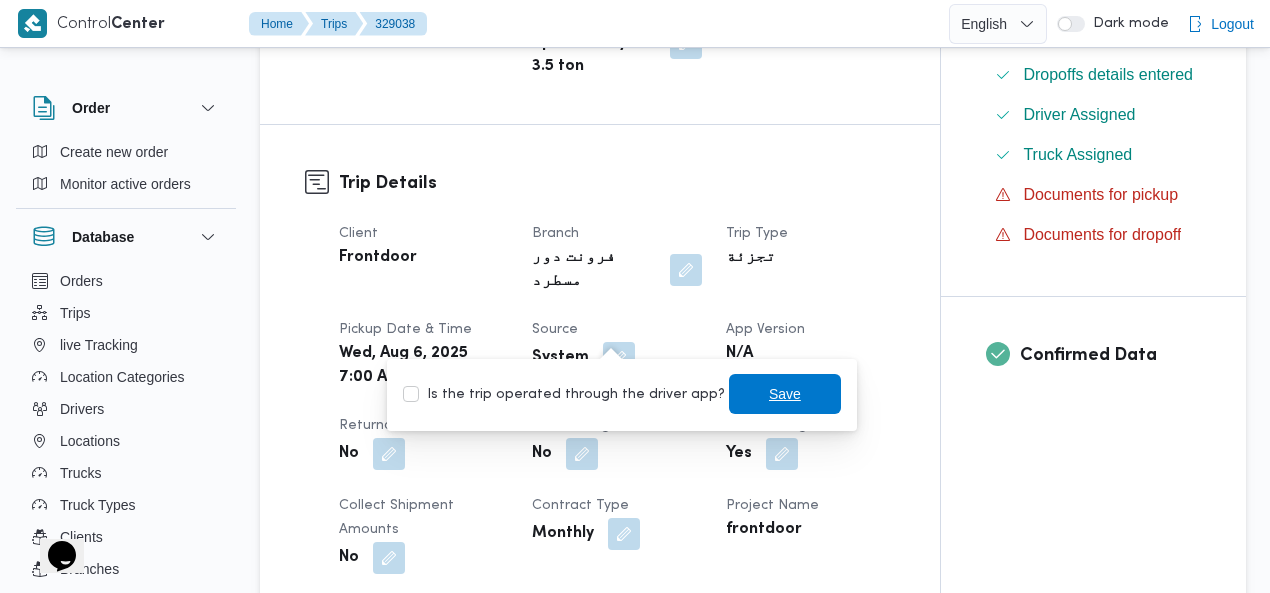 click on "Save" at bounding box center (785, 394) 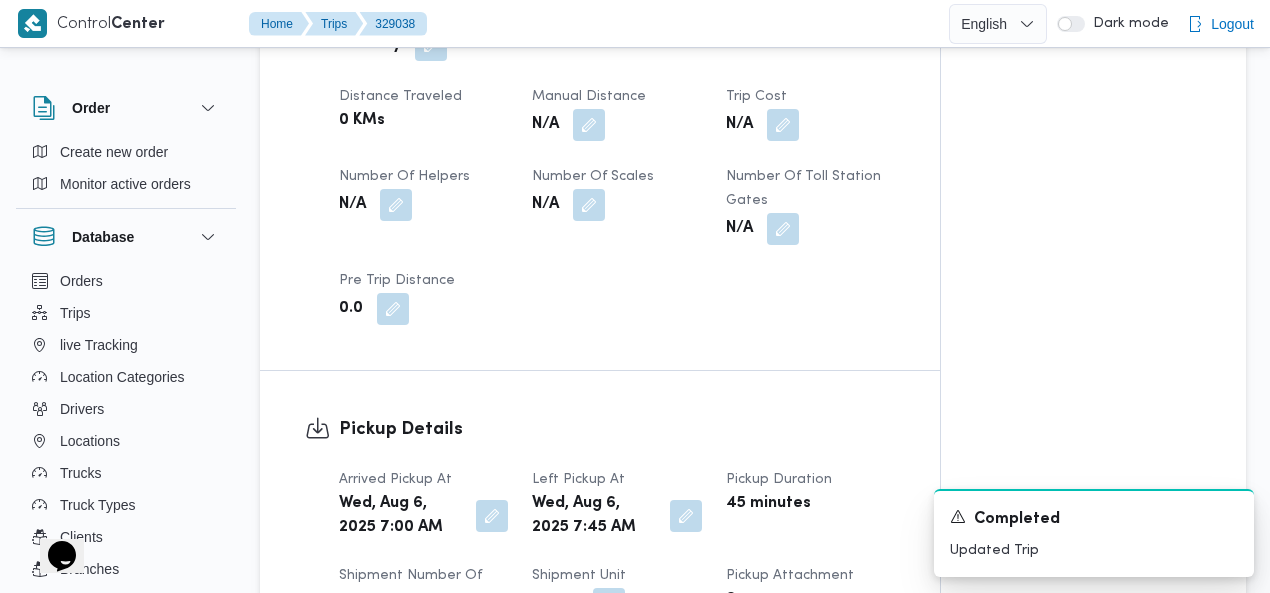 scroll, scrollTop: 0, scrollLeft: 0, axis: both 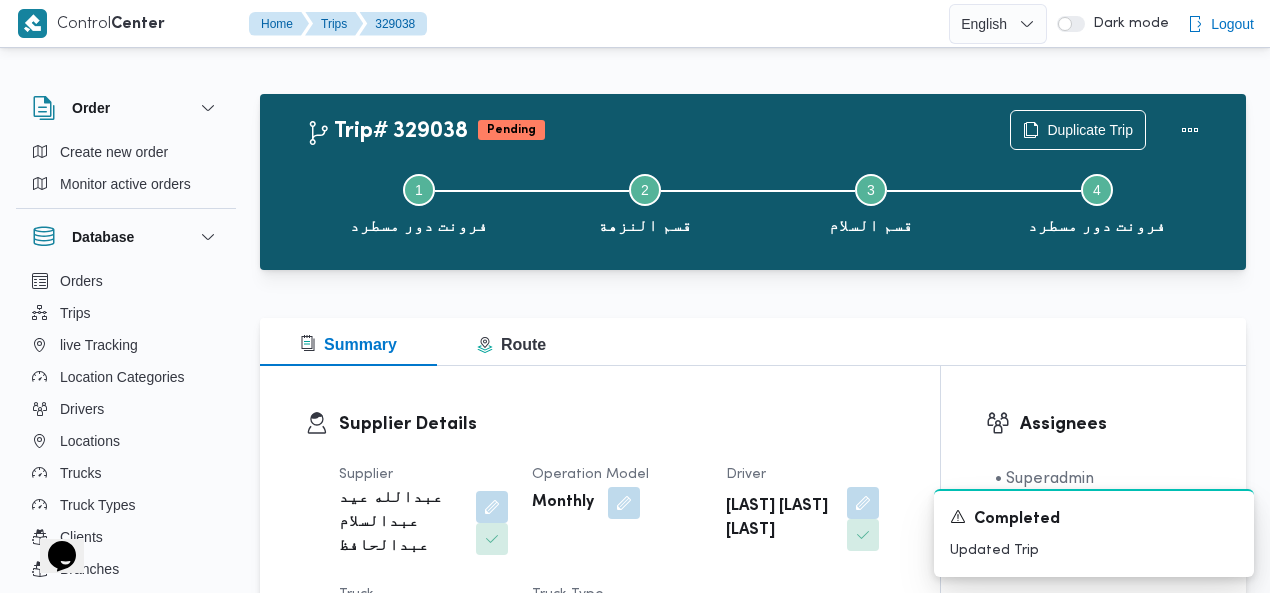 click on "Trip# [NUMBER] Pending Duplicate Trip   Step 1 is incomplete 1 فرونت دور مسطرد Step 2 is incomplete 2 قسم النزهة Step 3 is incomplete 3 قسم السلام Step 4 is incomplete 4 فرونت دور مسطرد Summary Route Supplier Details Supplier [FIRST] [LAST] [LAST] Operation Model Monthly Driver [LAST] [LAST] [LAST] Truck الب 7836 Truck Type jumbo_7000 | opened | dry | 3.5 ton Trip Details Client Frontdoor Branch فرونت دور مسطرد Trip Type تجزئة Pickup date & time Wed, Aug 6, 2025 7:00 AM Source Manual Returnable No Geofencing No Auto Ending Yes Collect Shipment Amounts No Contract Type Monthly Project Name frontdoor Google distance in KMs 0 KMs Distance Traveled 0 KMs Manual Distance N/A Trip Cost N/A Number of Helpers N/A Number of Scales N/A Number of Toll Station Gates N/A Pre Trip Distance 0.0 Pickup Details Arrived Pickup At Wed, Aug 6, 2025 7:00 AM Left Pickup At Pickup Duration 0 0" at bounding box center (753, 1954) 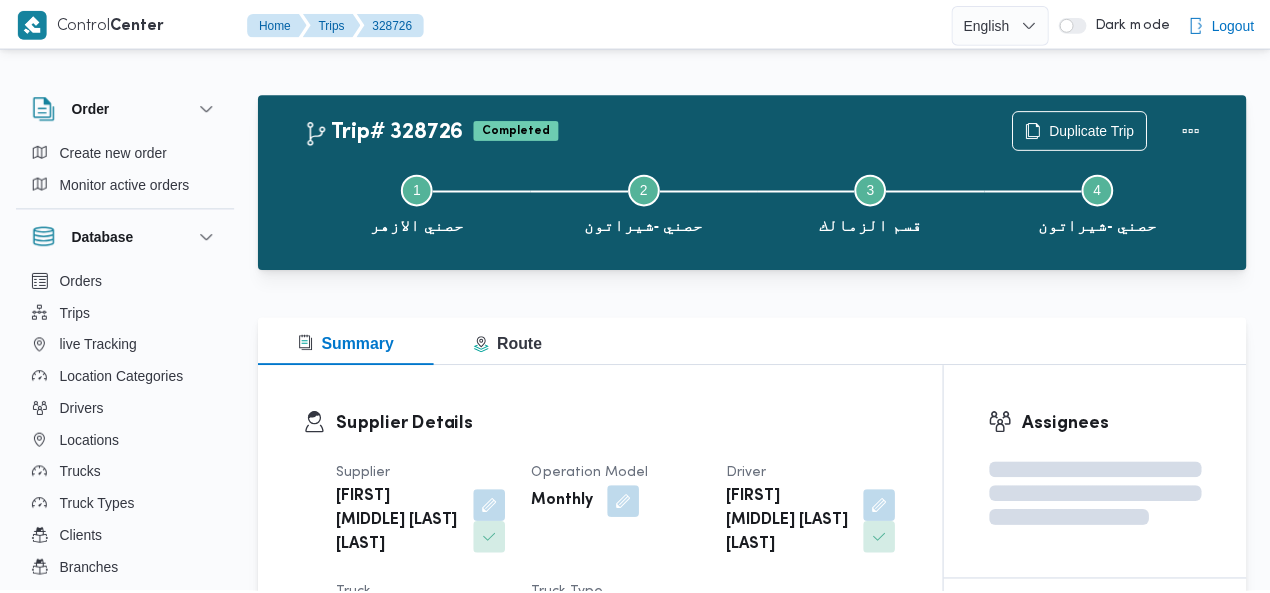 scroll, scrollTop: 0, scrollLeft: 0, axis: both 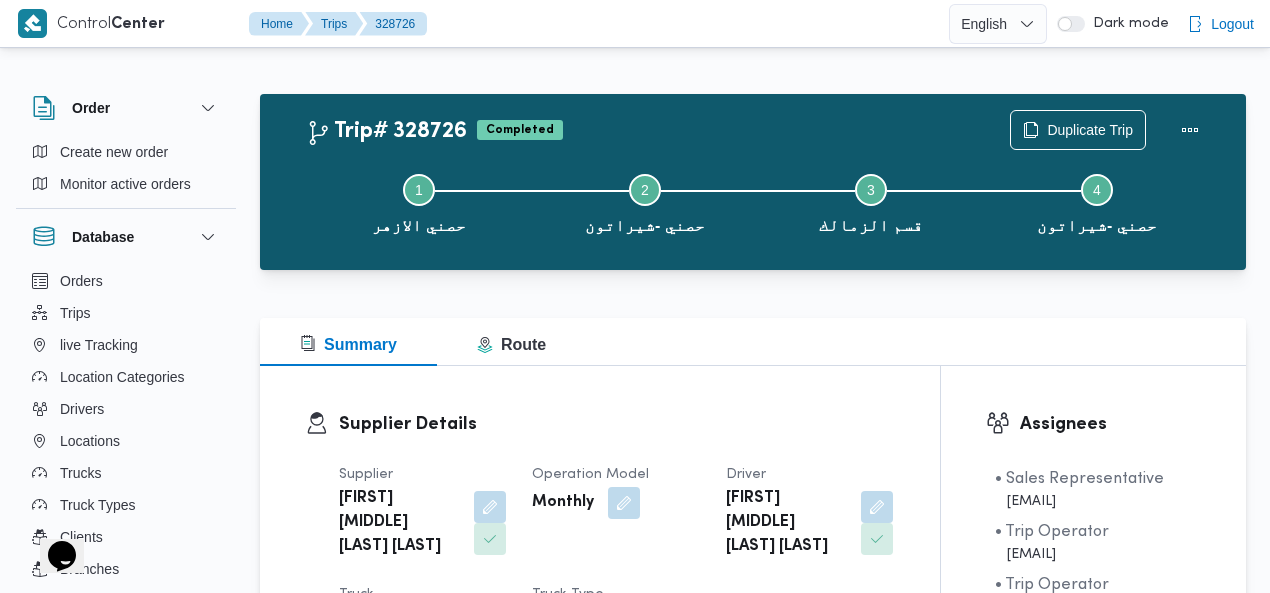 click on "Step 1 is incomplete 1 حصني الازهر  Step 2 is incomplete 2 حصني -شيراتون  Step 3 is incomplete 3 قسم الزمالك Step 4 is incomplete 4 حصني -شيراتون" at bounding box center [758, 202] 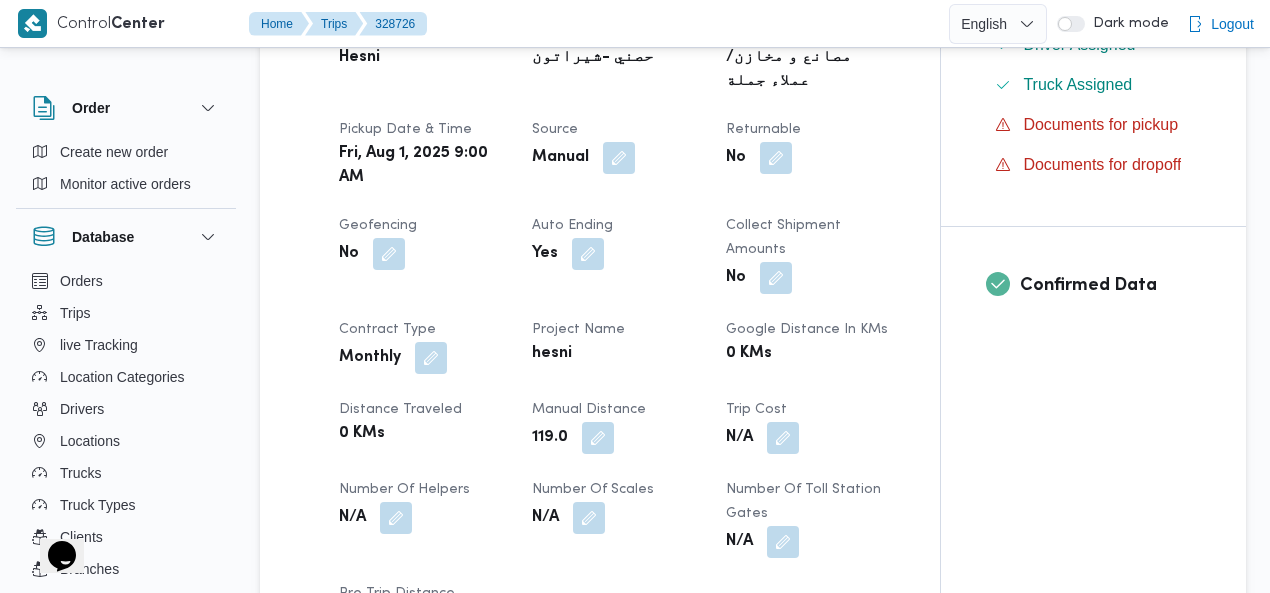 scroll, scrollTop: 0, scrollLeft: 0, axis: both 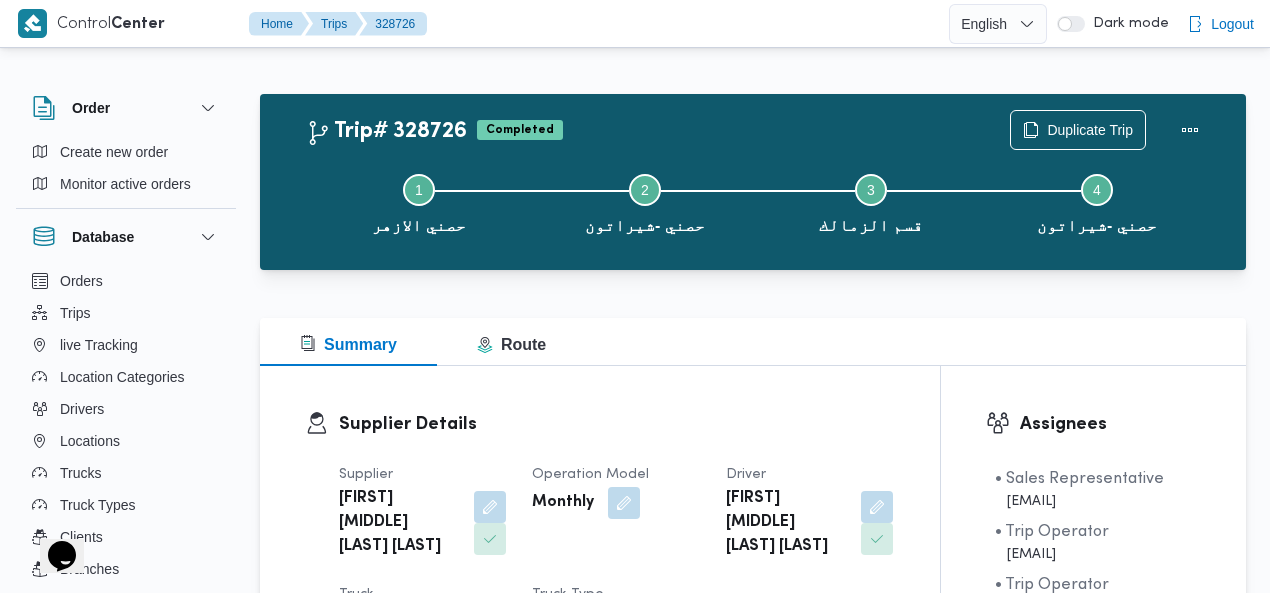 click on "Trip# 328726 Completed Duplicate Trip   Step 1 is incomplete 1 حصني الازهر  Step 2 is incomplete 2 حصني -شيراتون  Step 3 is incomplete 3 قسم الزمالك Step 4 is incomplete 4 حصني -شيراتون  Summary Route Supplier Details Supplier محمود محمد احمد محمود خشان Operation Model Monthly Driver محمد عماد رمضان السيد محمد  Truck 1573 قفب Truck Type dababa | closed | dry | 1.5 ton Trip Details Client Hesni Branch حصني -شيراتون  Trip Type مصانع و مخازن/عملاء جملة Pickup date & time Fri, Aug 1, 2025 9:00 AM Source Manual Returnable No Geofencing No Auto Ending Yes Collect Shipment Amounts No Contract Type Monthly Project Name hesni Google distance in KMs 0 KMs Distance Traveled 0 KMs Manual Distance 119.0 Trip Cost N/A Number of Helpers N/A Number of Scales N/A Number of Toll Station Gates N/A Pre Trip Distance 0.0 Pickup Details Arrived Pickup At Fri, Aug 1, 2025 8:45 AM Left Pickup At Pickup Duration 0 0" at bounding box center [623, 1905] 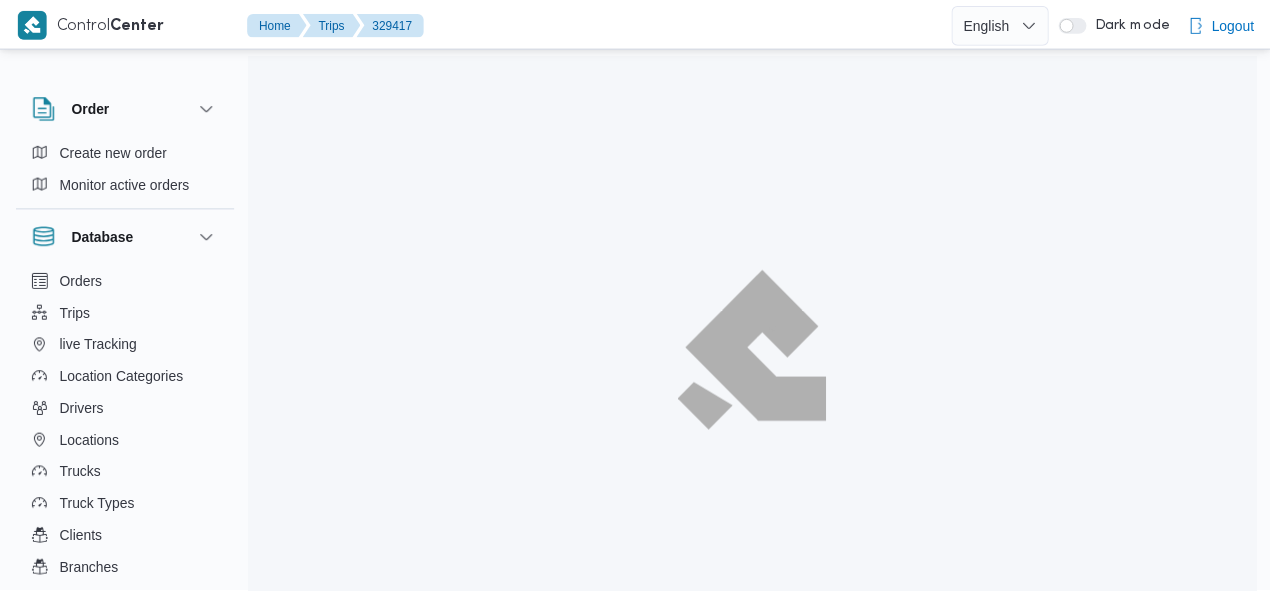 scroll, scrollTop: 0, scrollLeft: 0, axis: both 